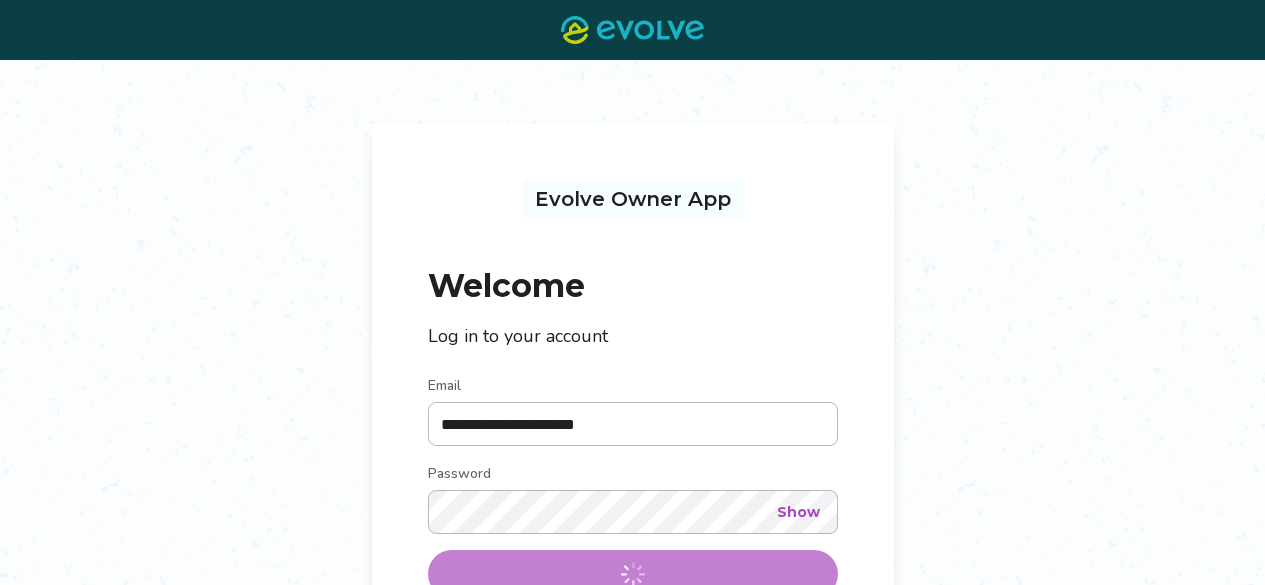 scroll, scrollTop: 0, scrollLeft: 0, axis: both 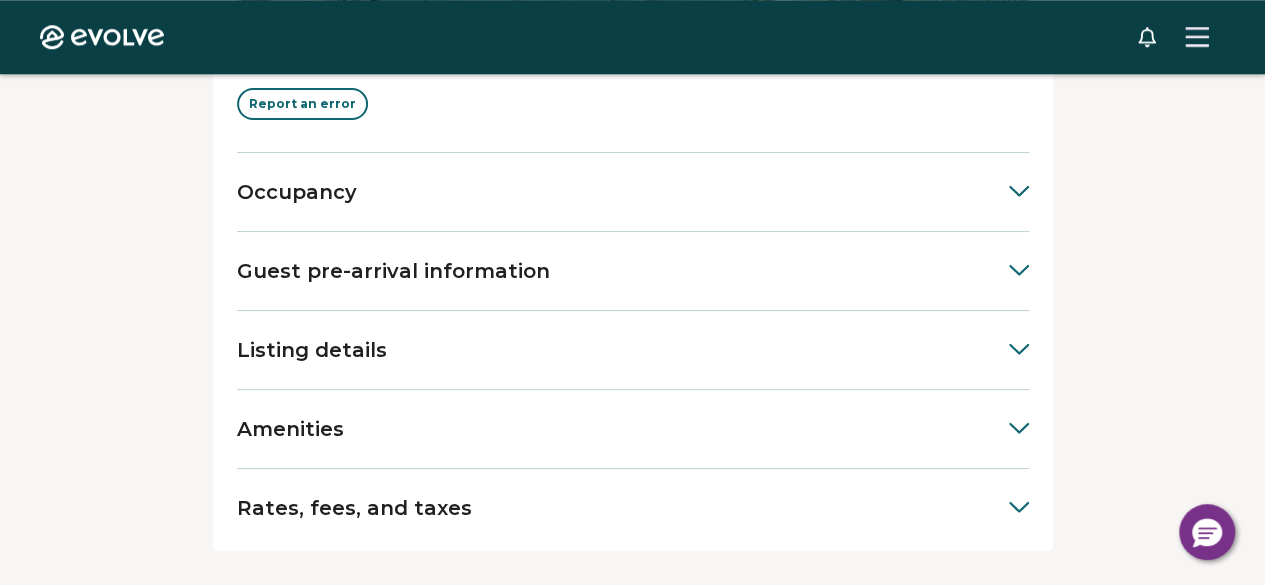 click at bounding box center (1009, 505) 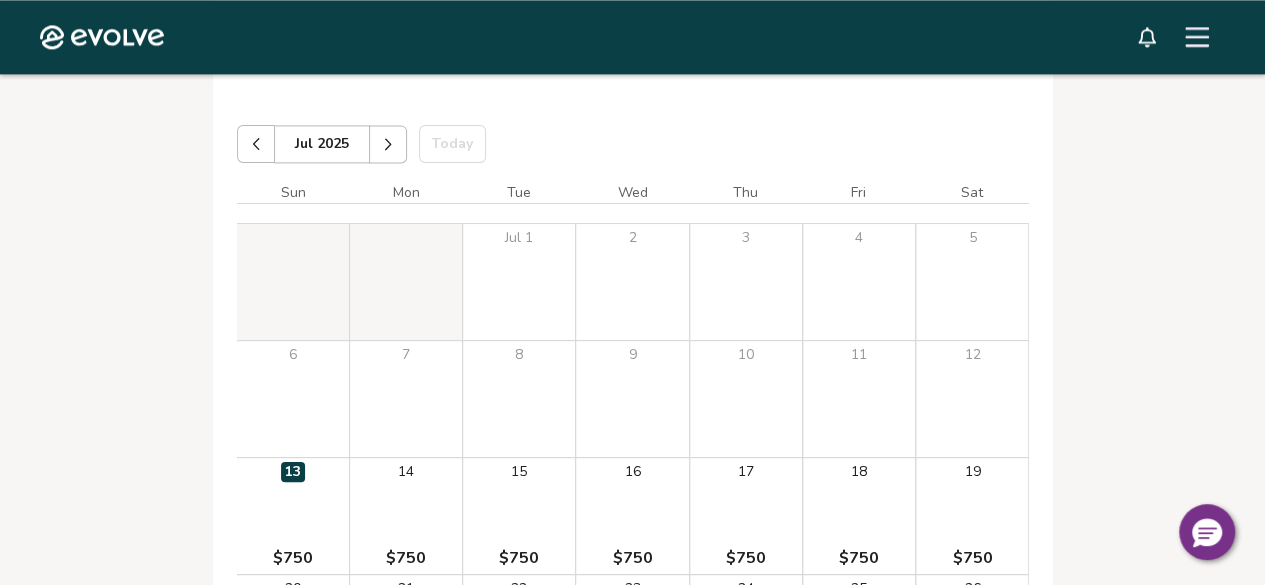 scroll, scrollTop: 1321, scrollLeft: 0, axis: vertical 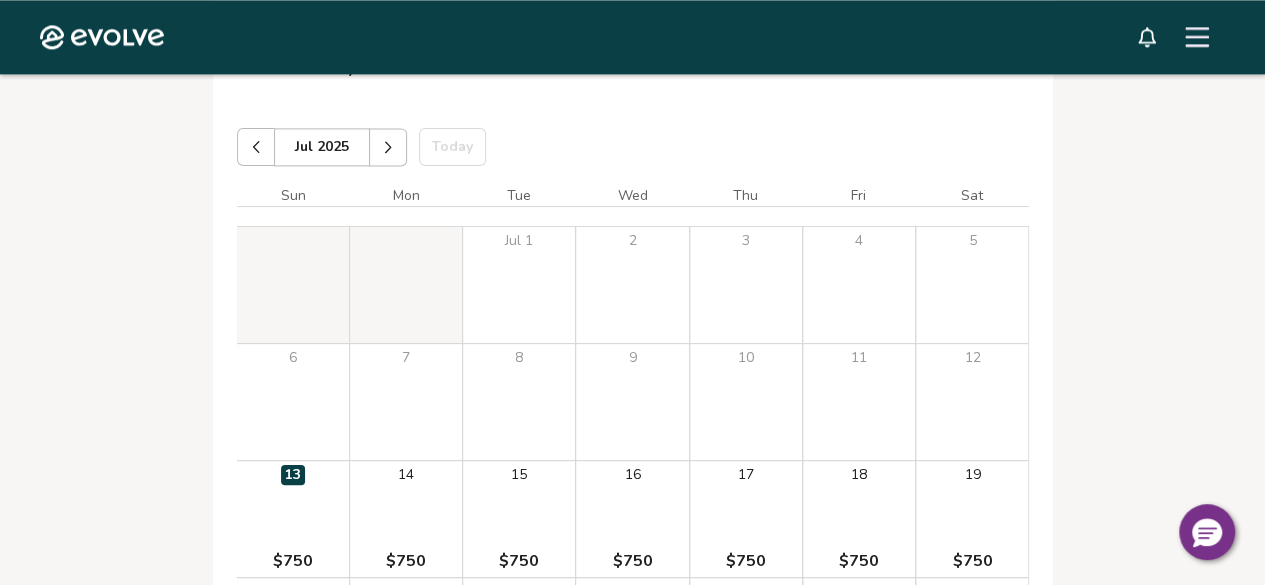 click 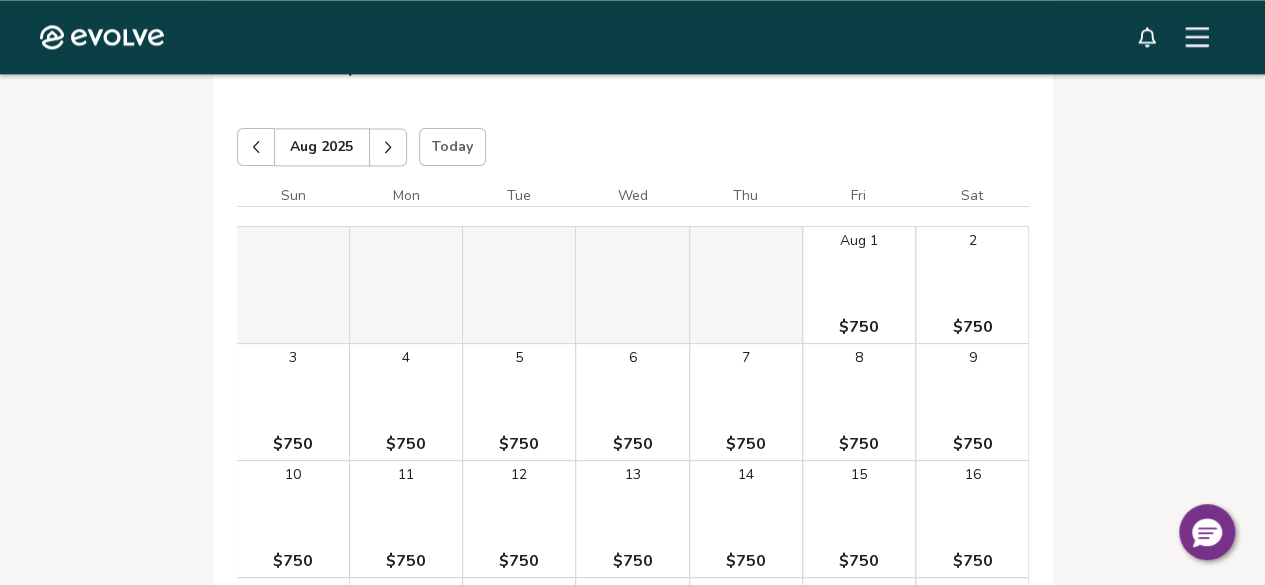 click 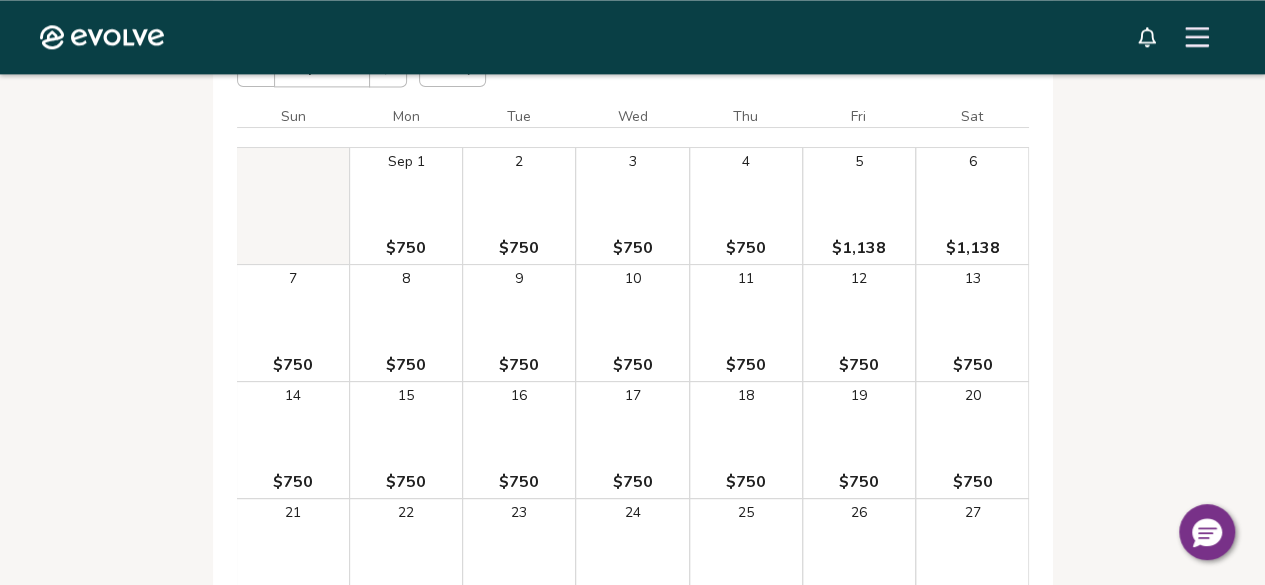 scroll, scrollTop: 1452, scrollLeft: 0, axis: vertical 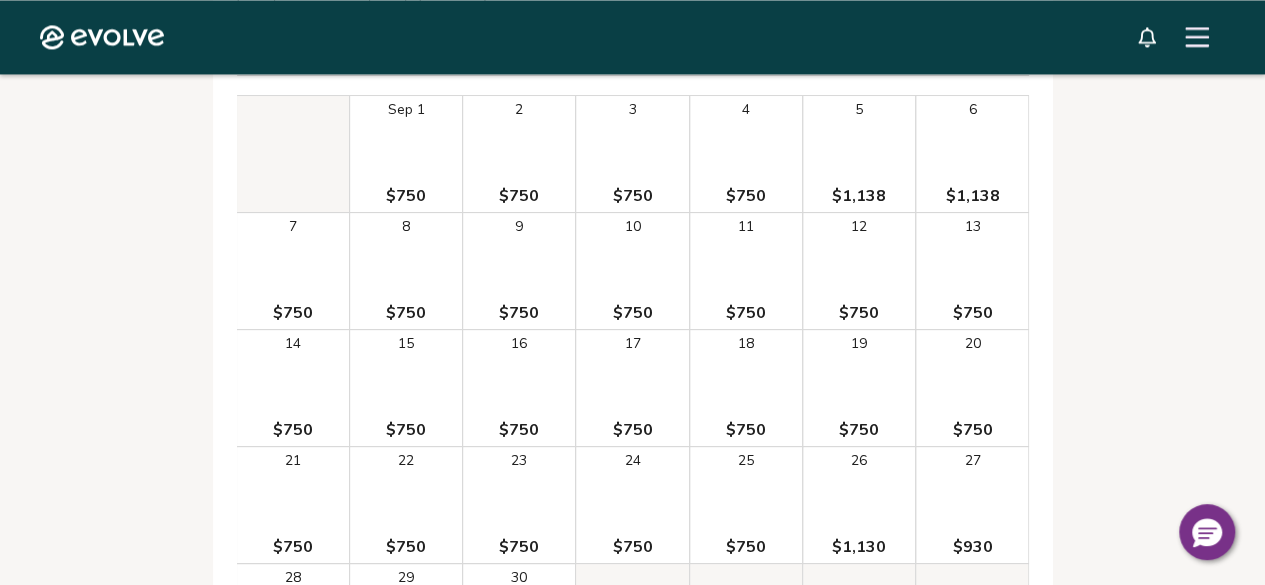 click on "$1,130" at bounding box center (859, 547) 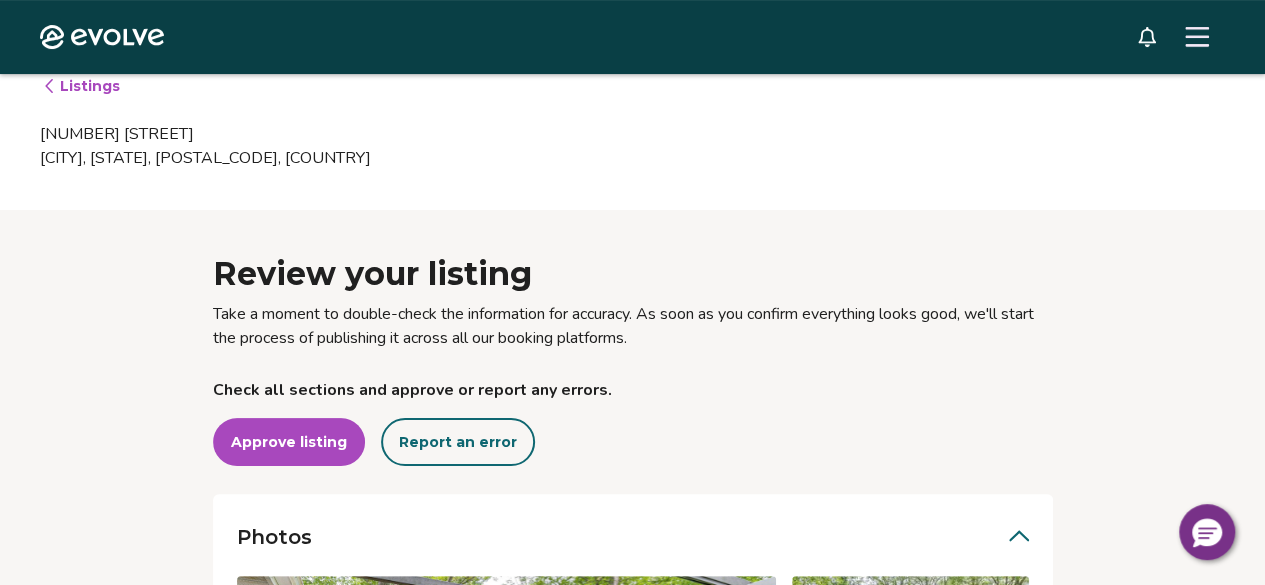 scroll, scrollTop: 28, scrollLeft: 0, axis: vertical 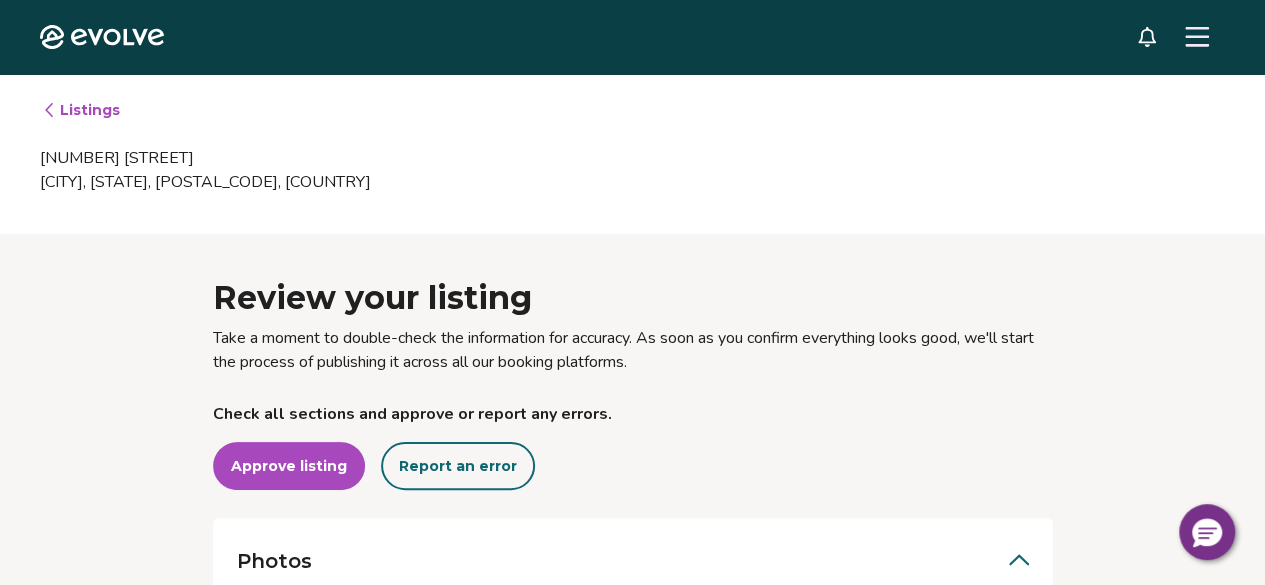 click 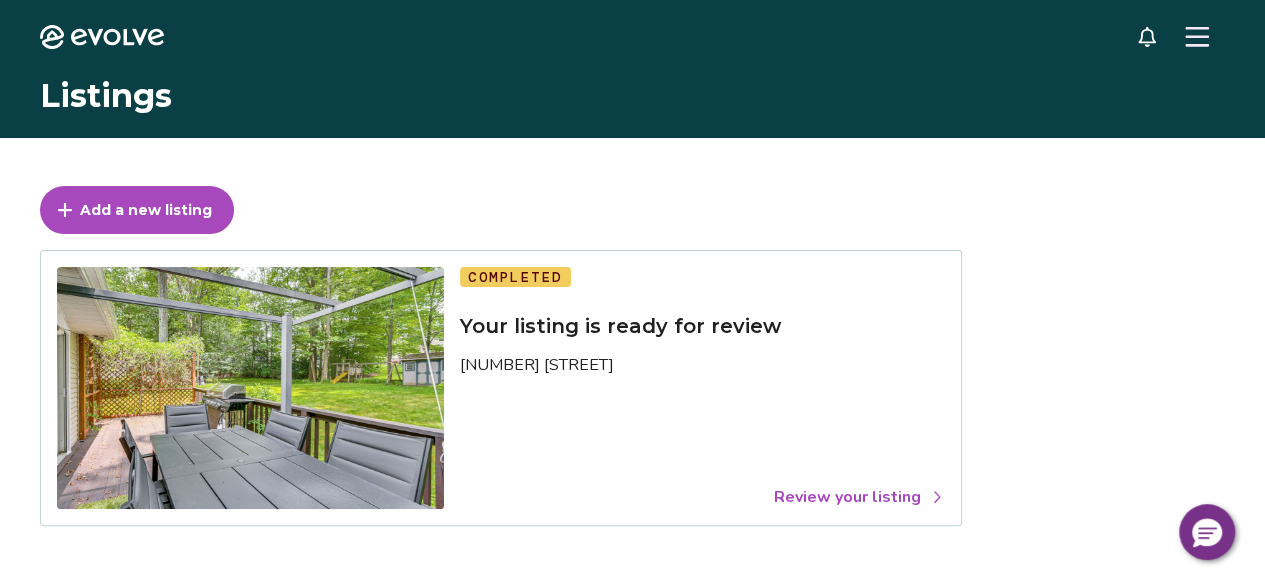 click on "Review your listing" at bounding box center [859, 497] 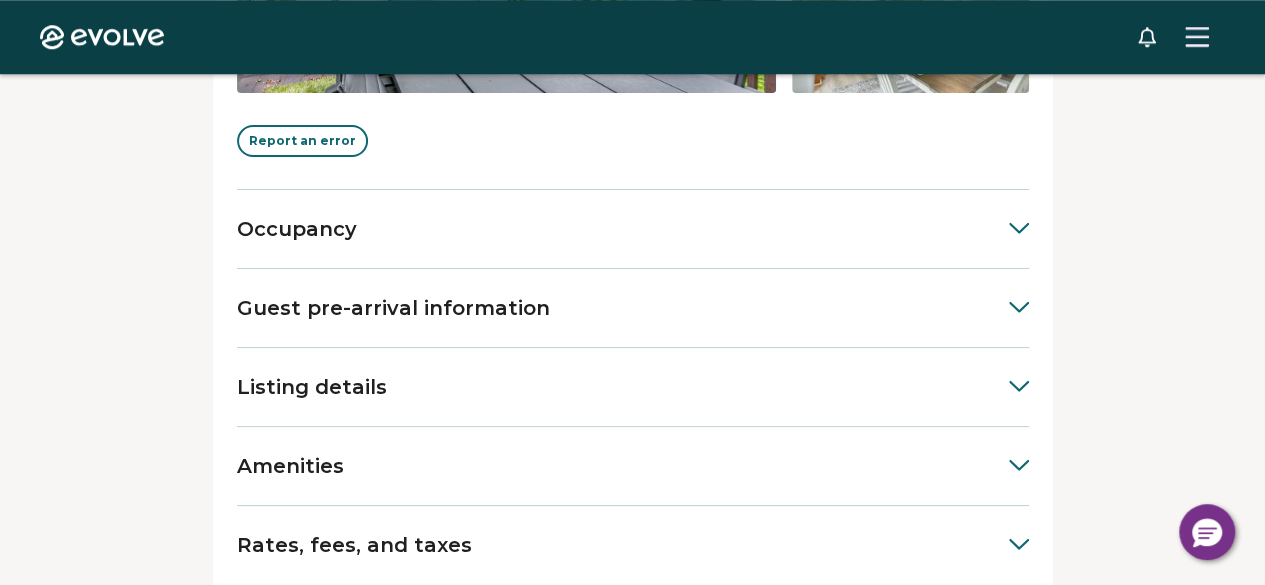 scroll, scrollTop: 791, scrollLeft: 0, axis: vertical 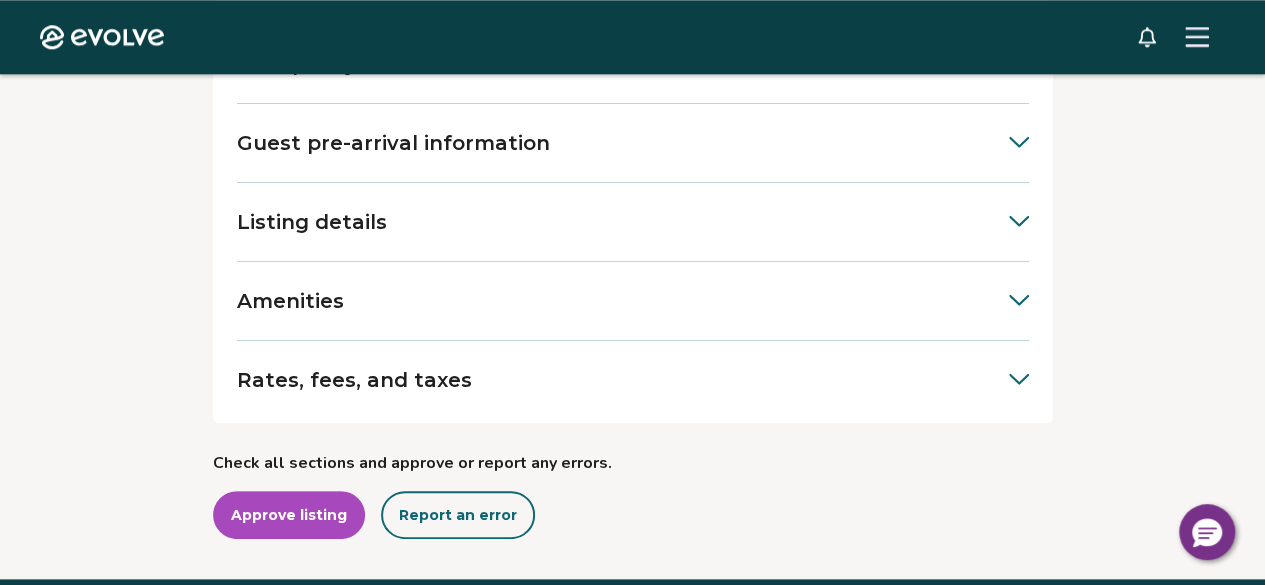 click on "Rates, fees, and taxes" at bounding box center (354, 380) 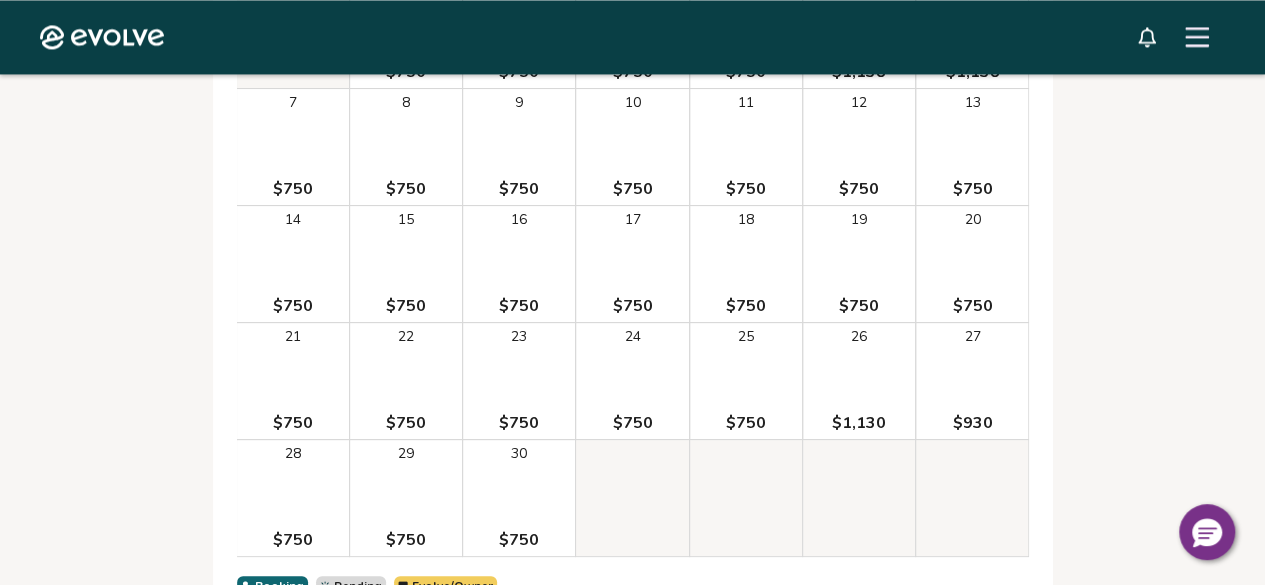 scroll, scrollTop: 1572, scrollLeft: 0, axis: vertical 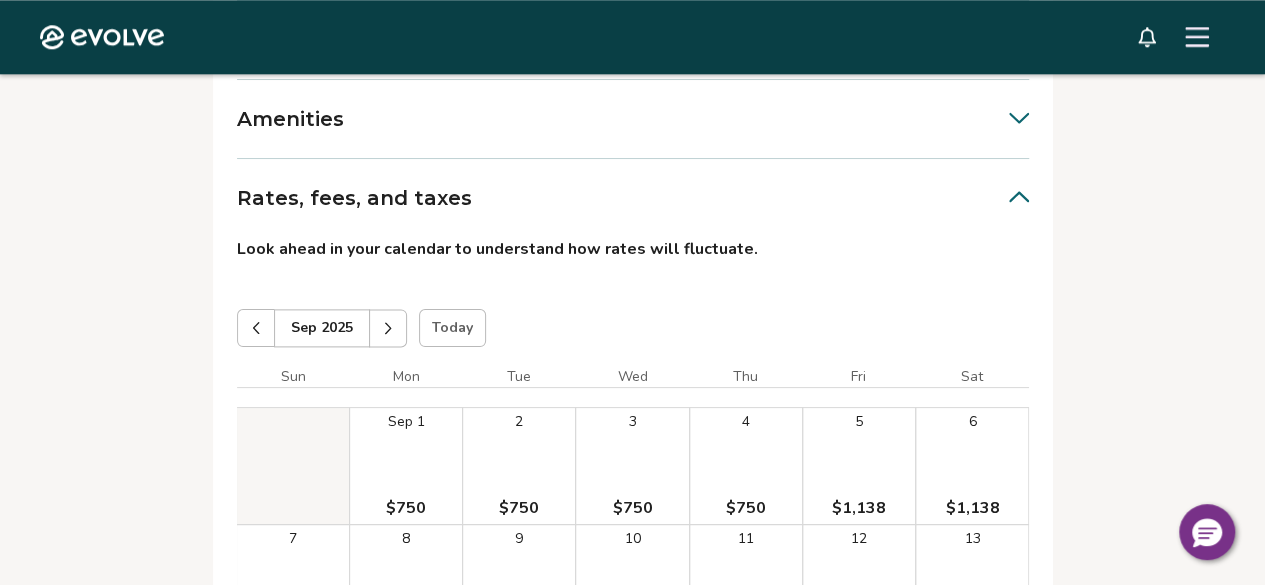 click 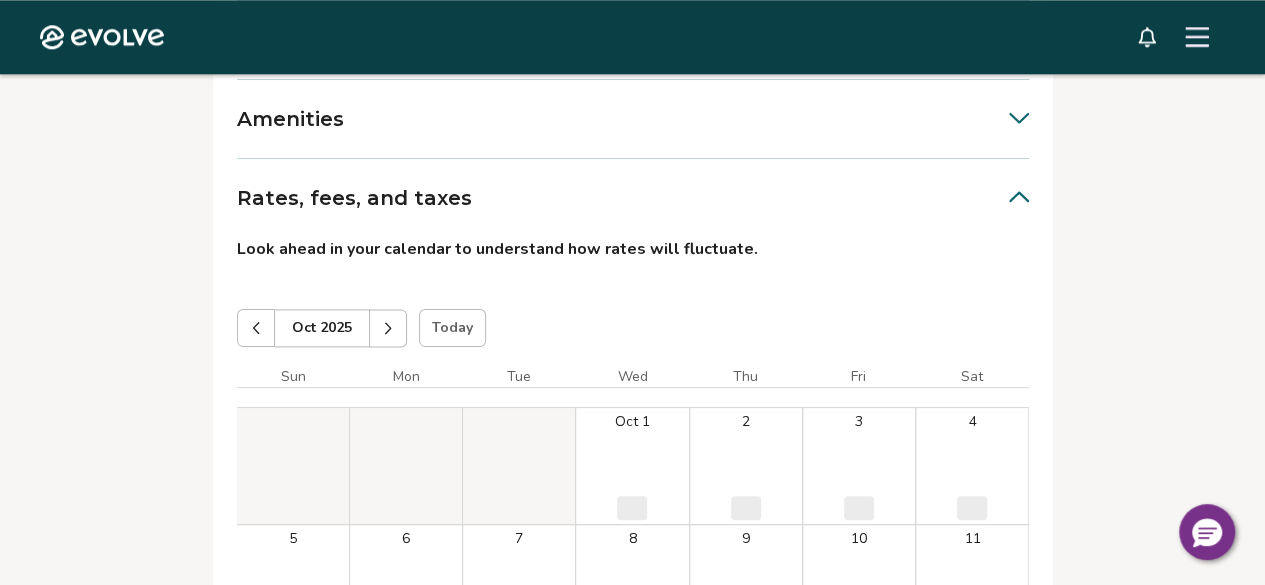 click 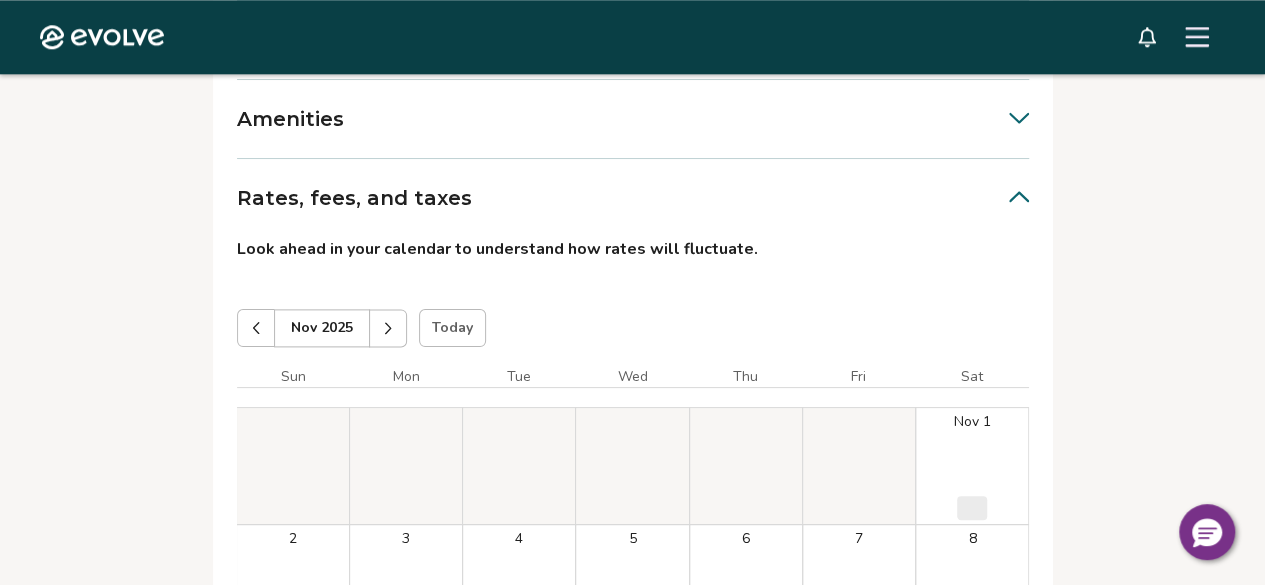 click 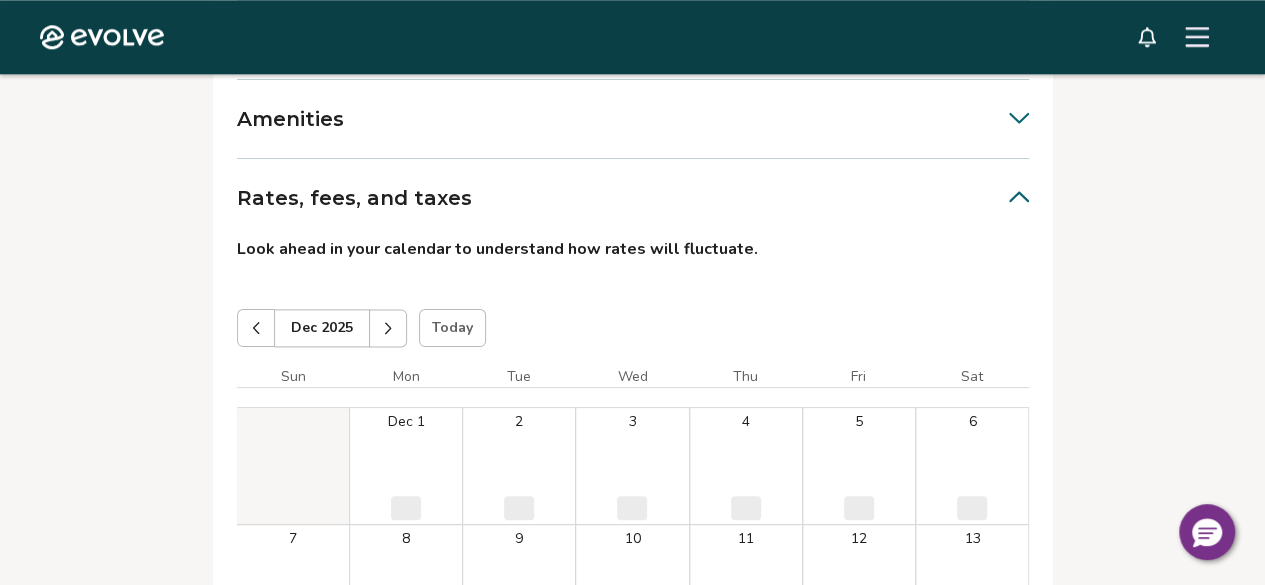 click 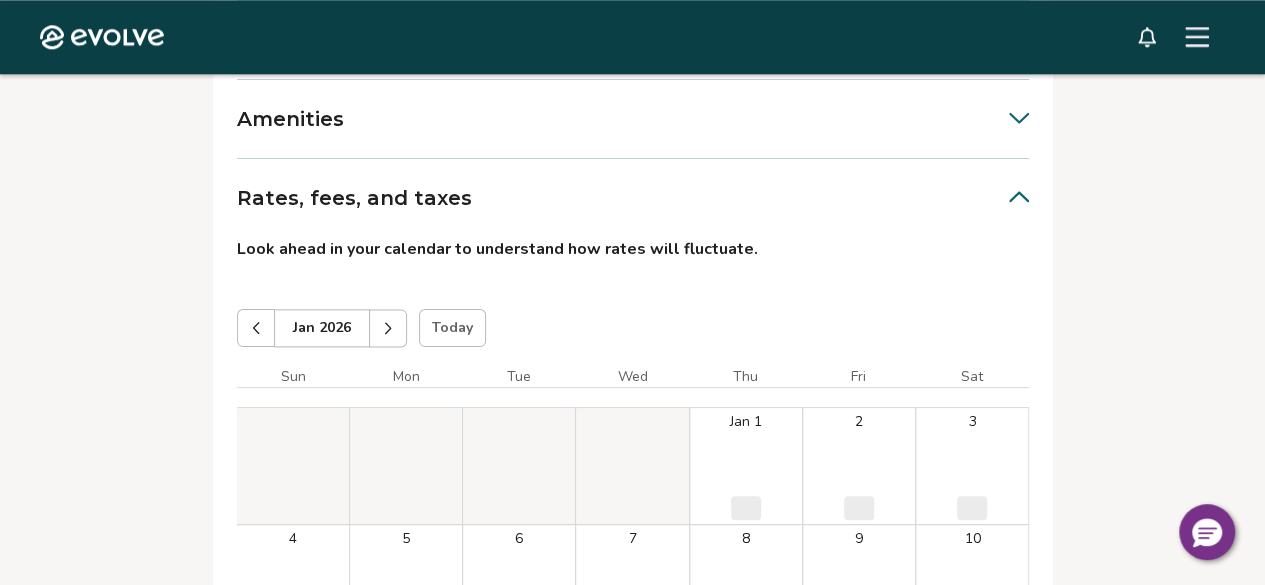 click 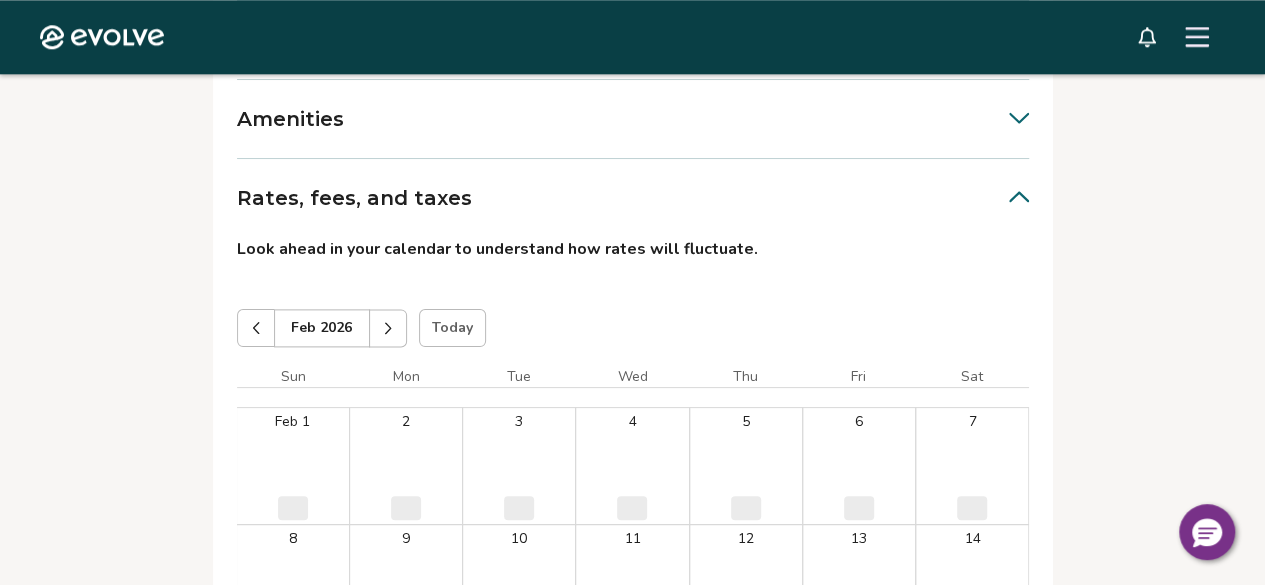 click 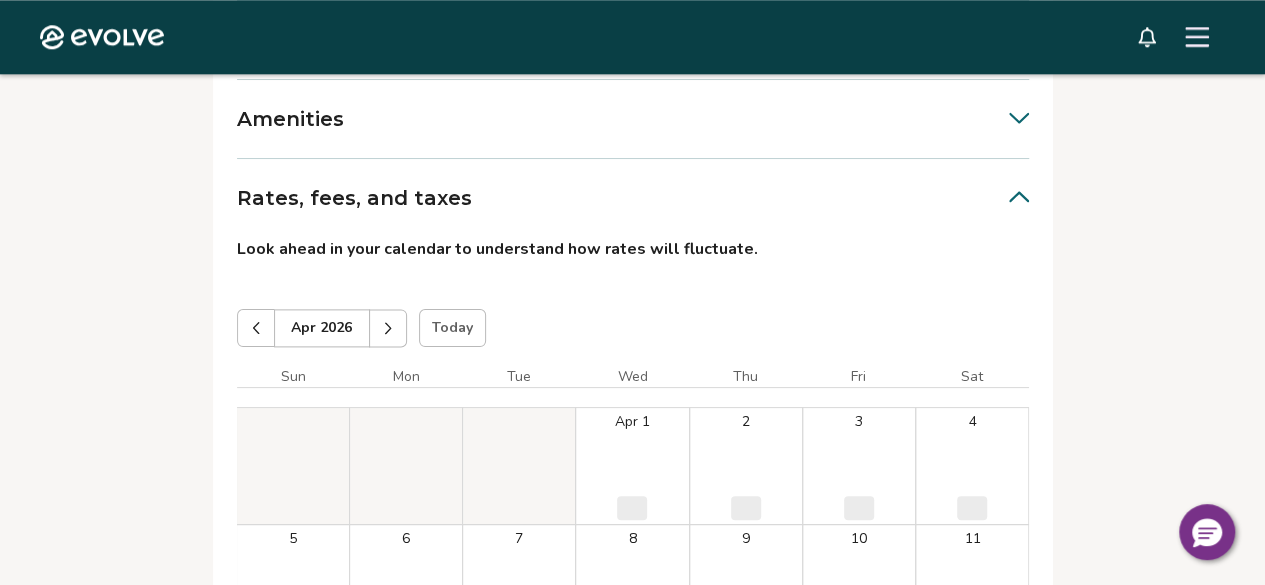 click 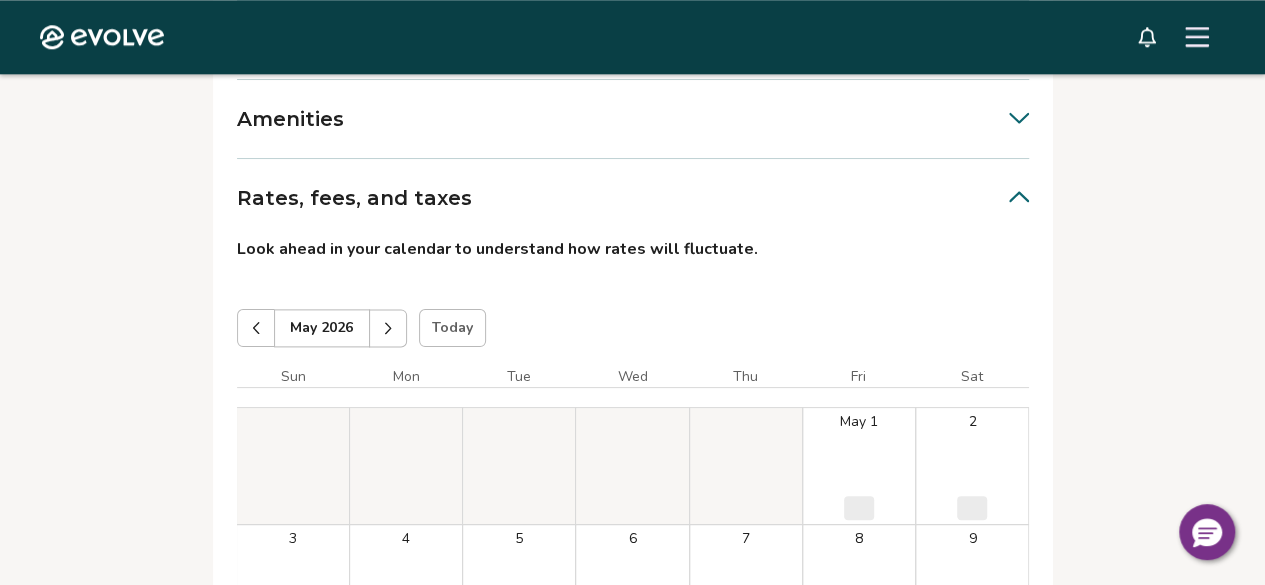 click 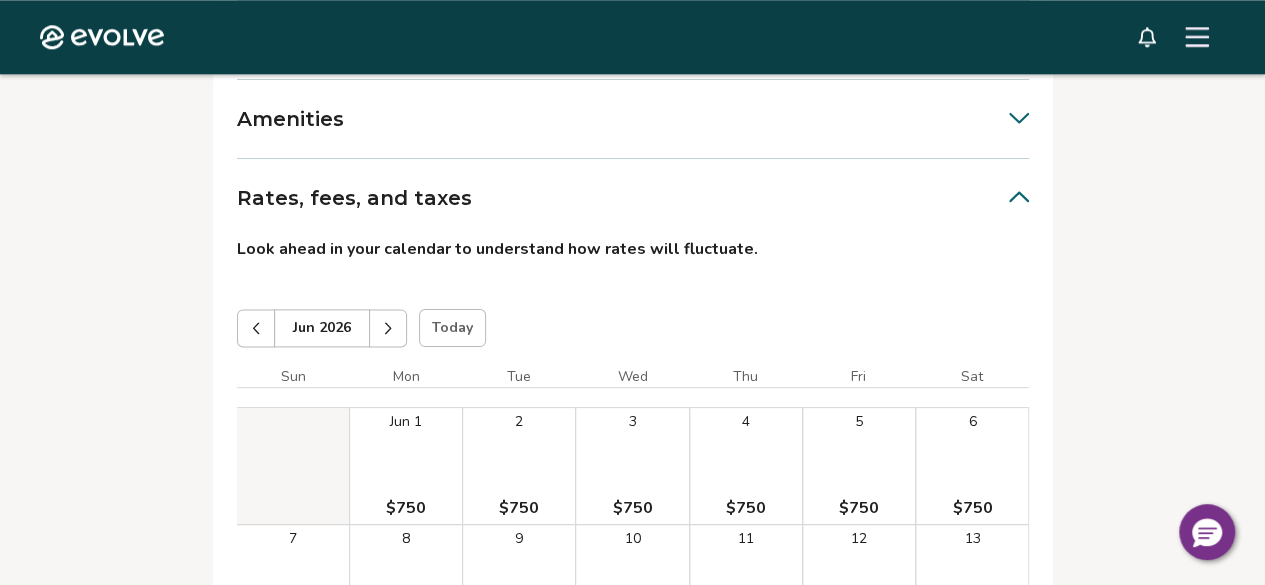 click at bounding box center [256, 328] 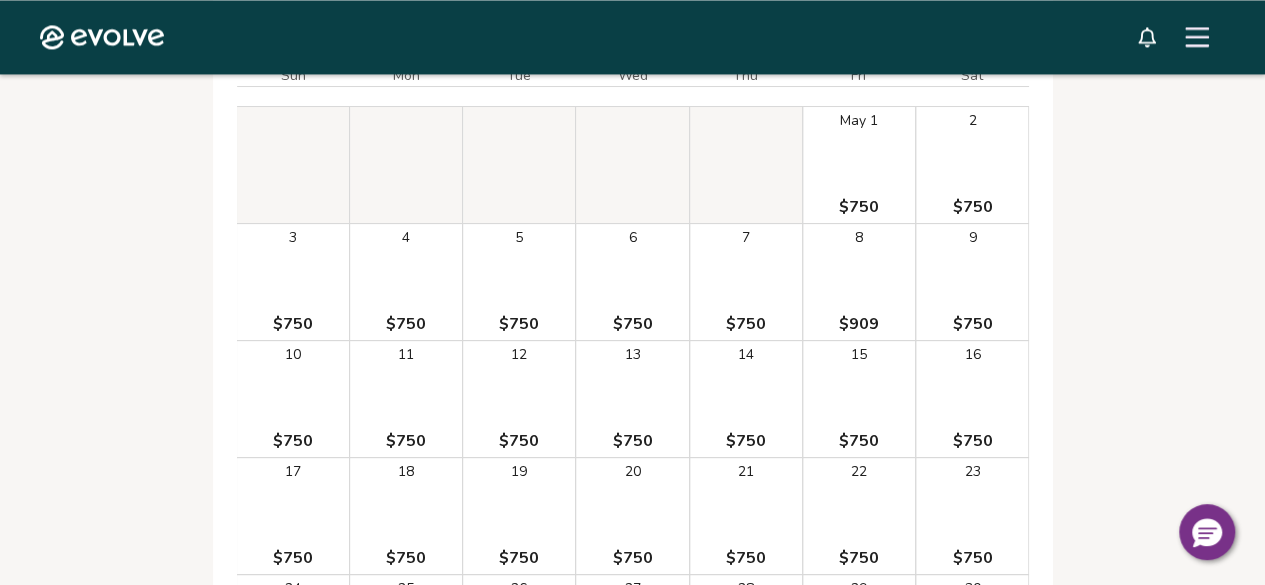 scroll, scrollTop: 1448, scrollLeft: 0, axis: vertical 